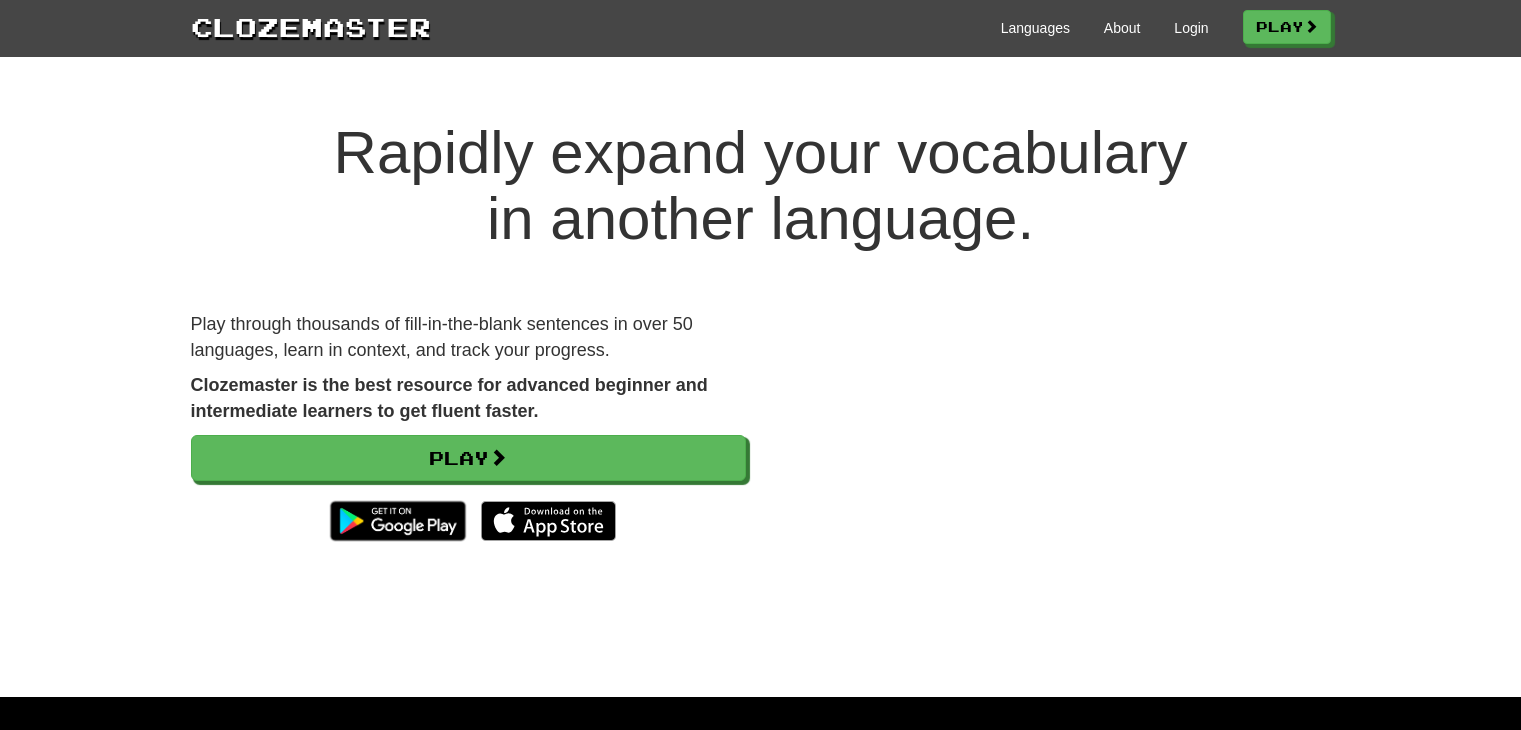 scroll, scrollTop: 0, scrollLeft: 0, axis: both 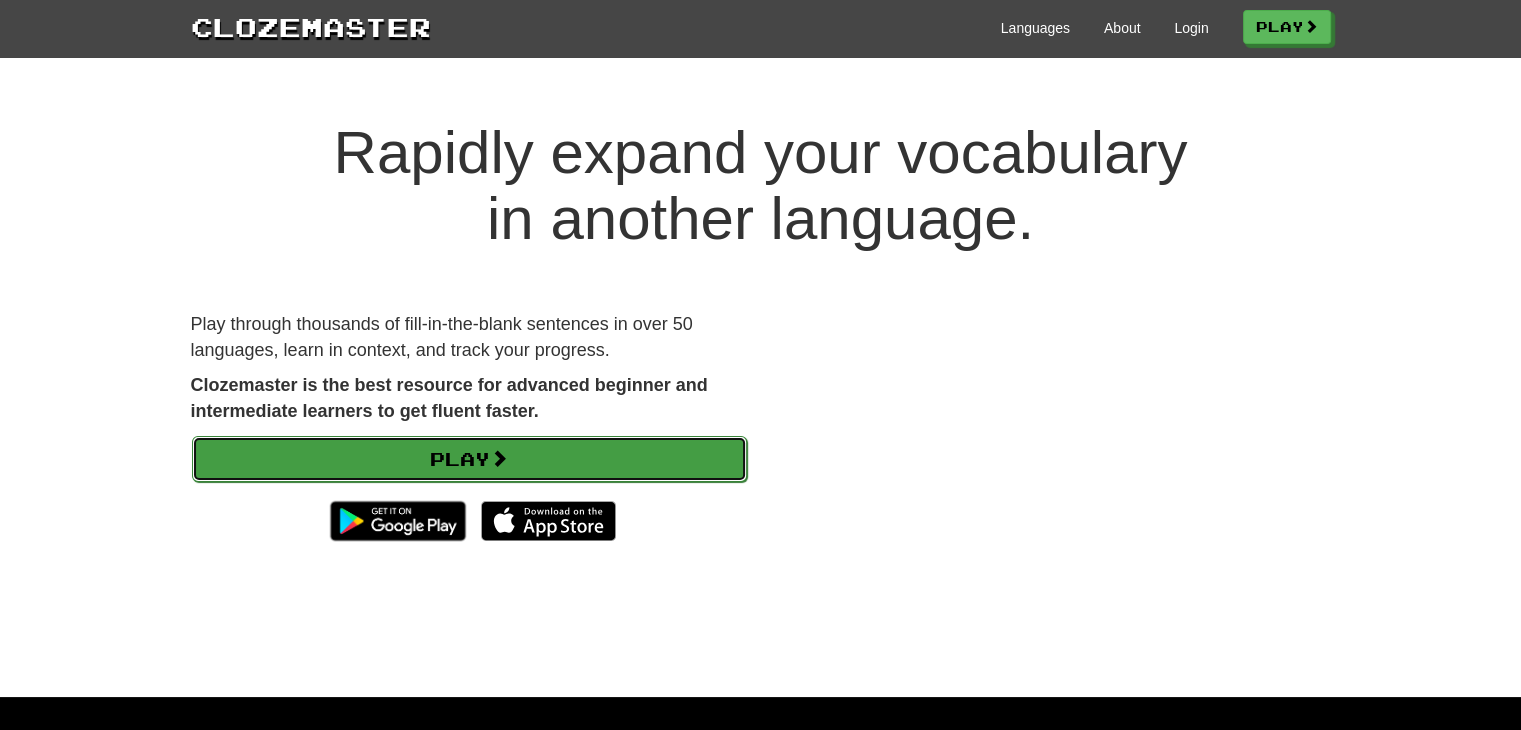 click on "Play" at bounding box center (469, 459) 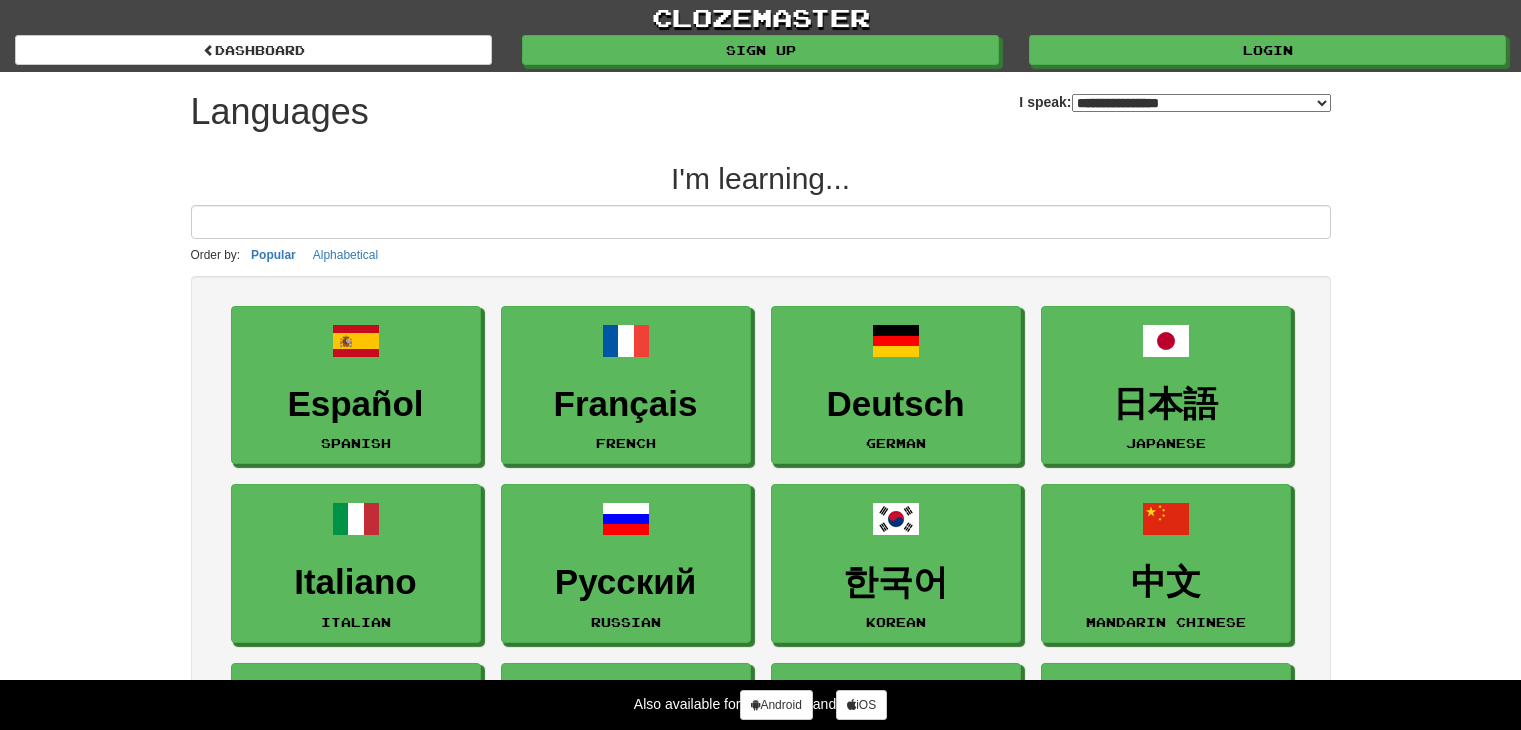 scroll, scrollTop: 0, scrollLeft: 0, axis: both 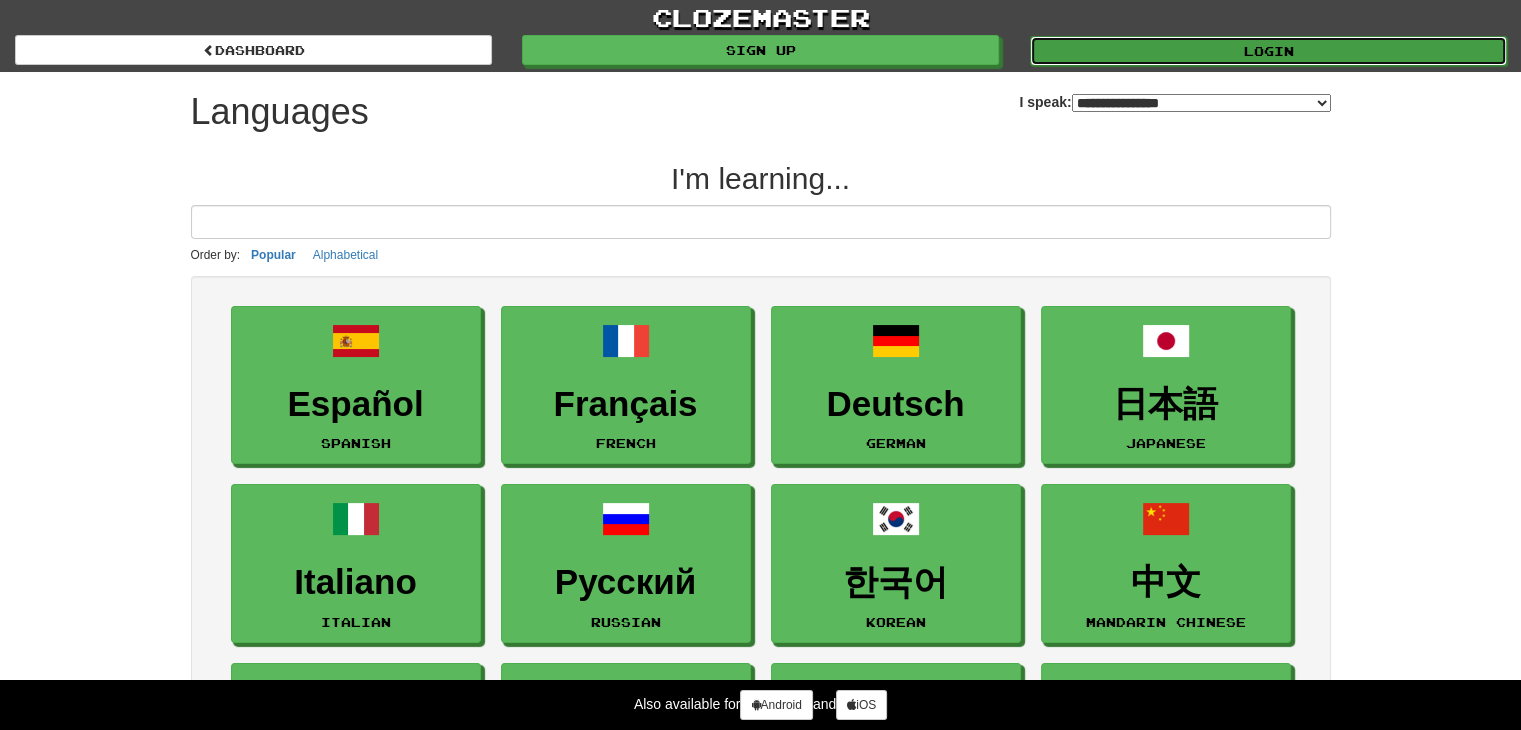 click on "Login" at bounding box center (1268, 51) 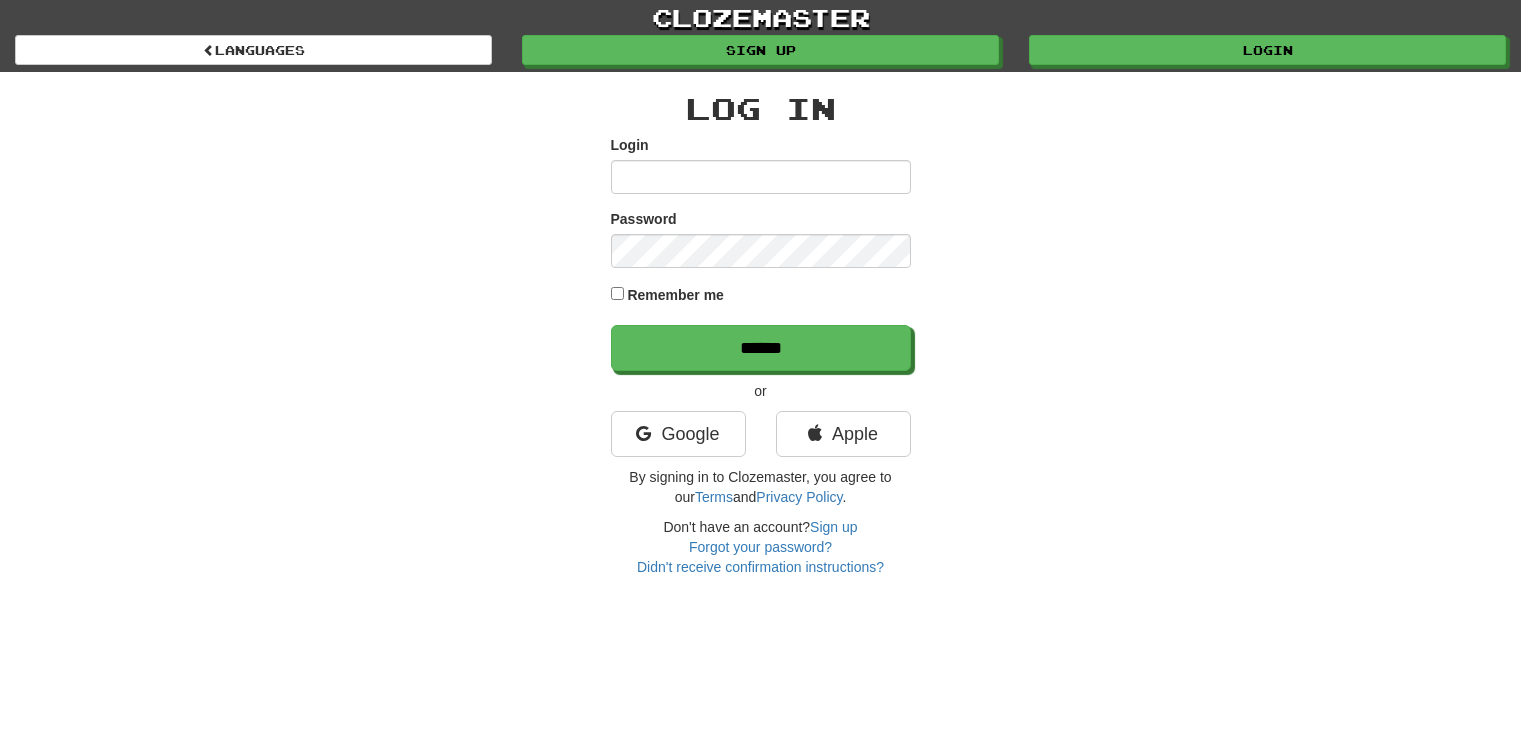 scroll, scrollTop: 0, scrollLeft: 0, axis: both 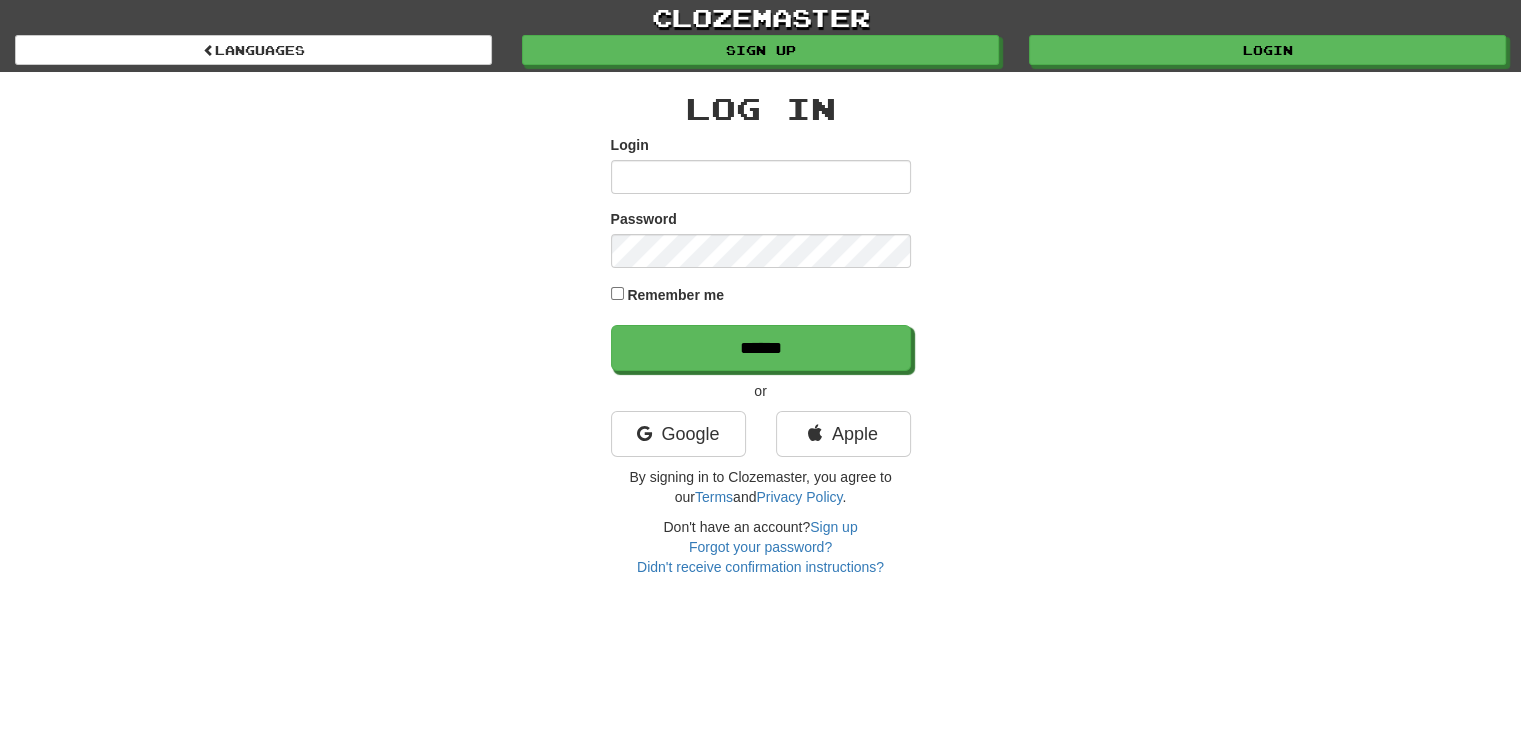 click on "Login" at bounding box center (761, 177) 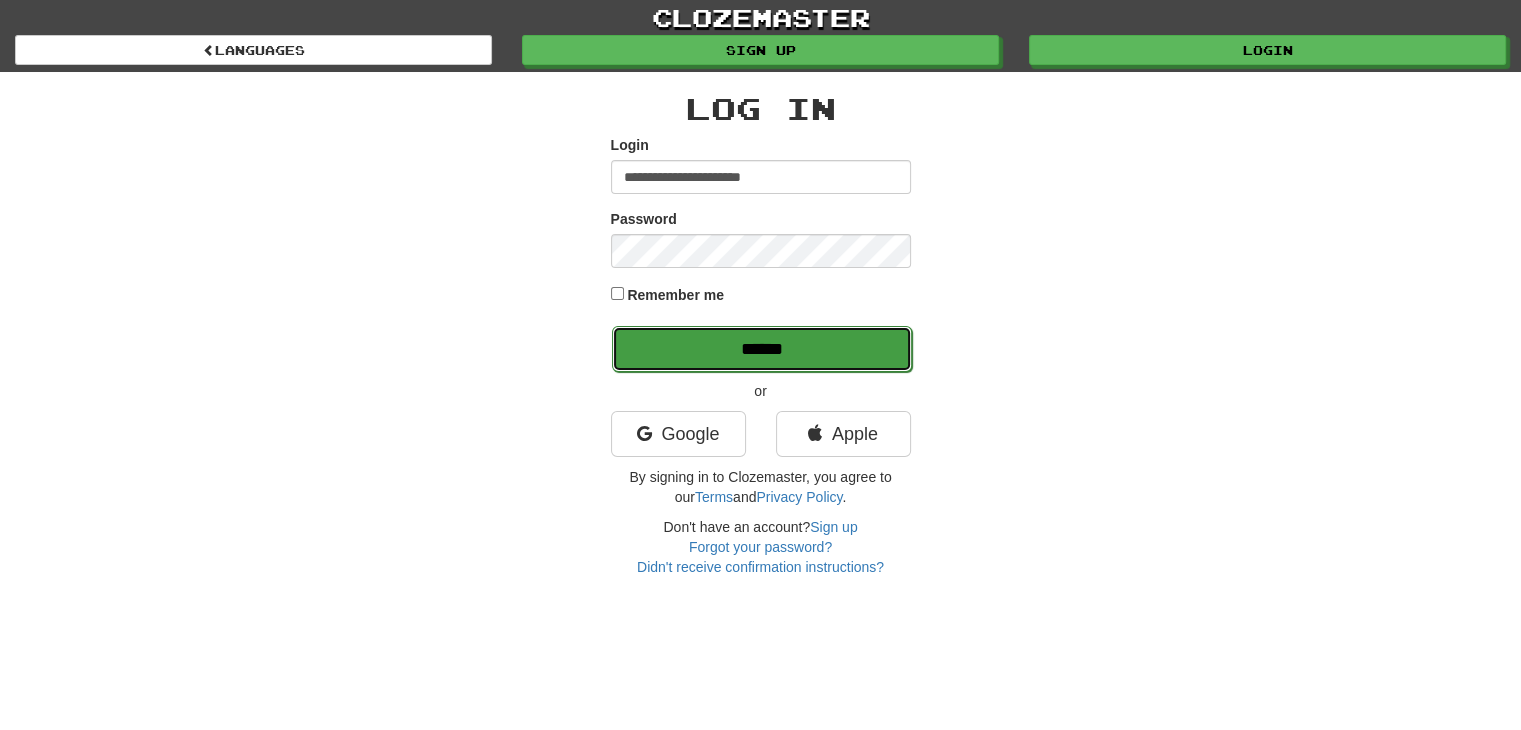 click on "******" at bounding box center (762, 349) 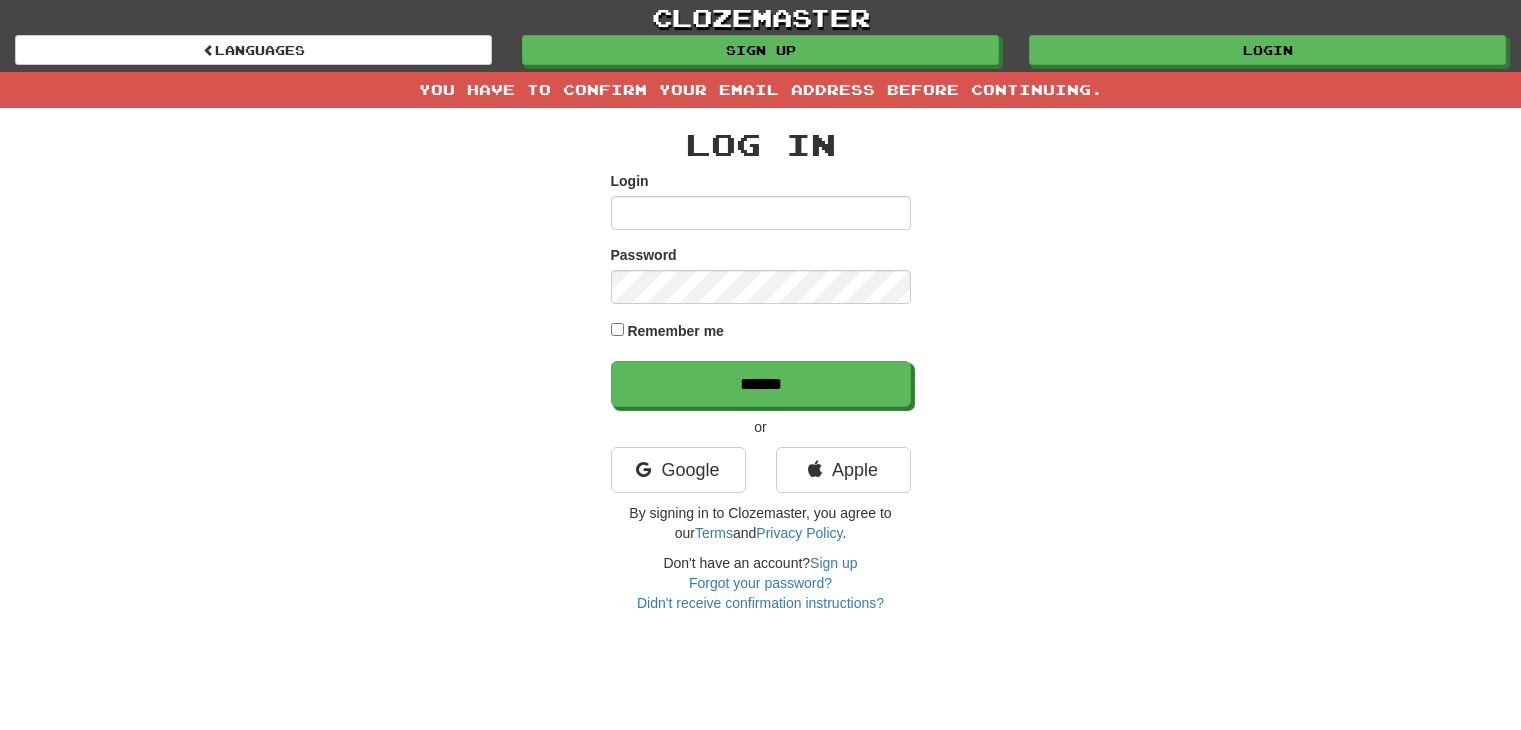 scroll, scrollTop: 0, scrollLeft: 0, axis: both 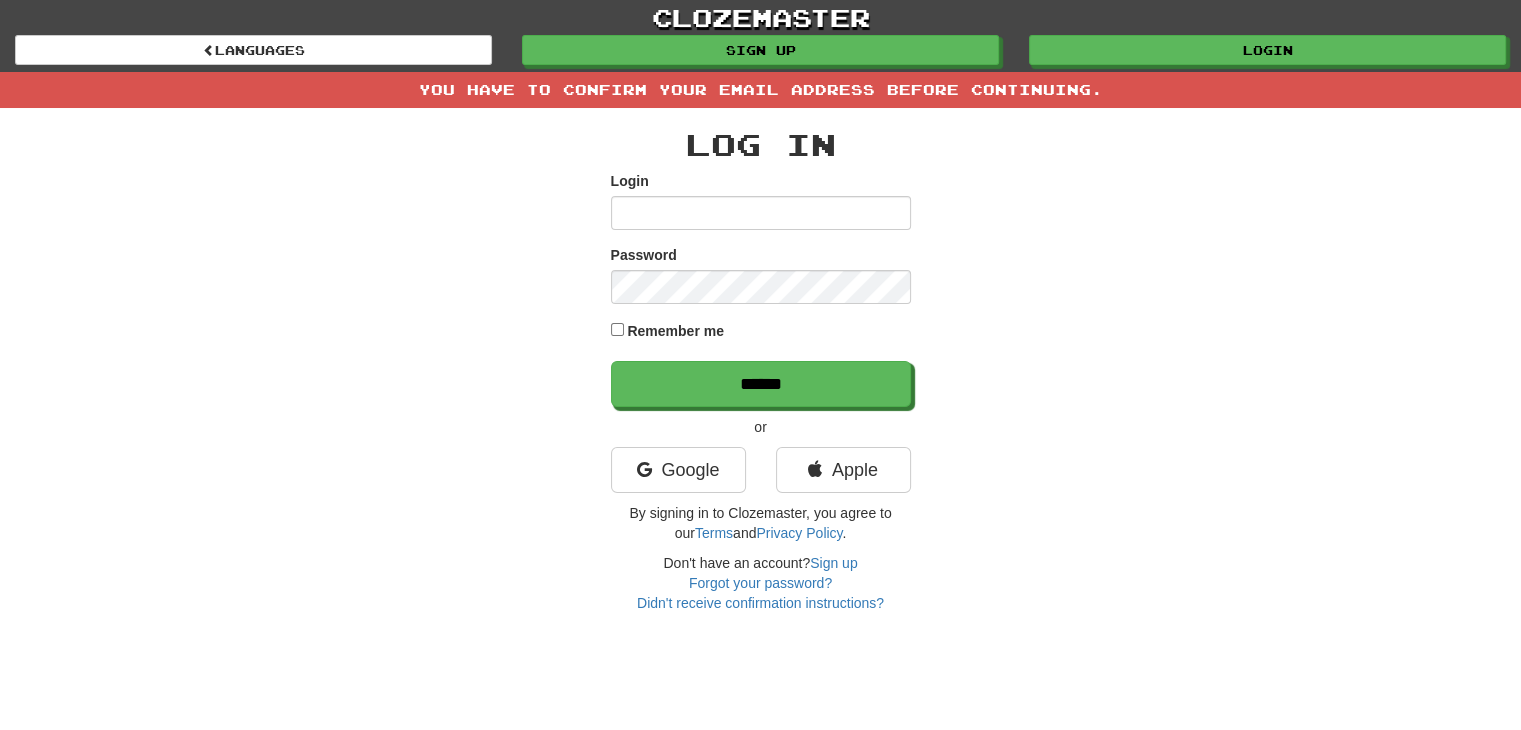 click on "Login
Password
Remember me
******" at bounding box center (761, 289) 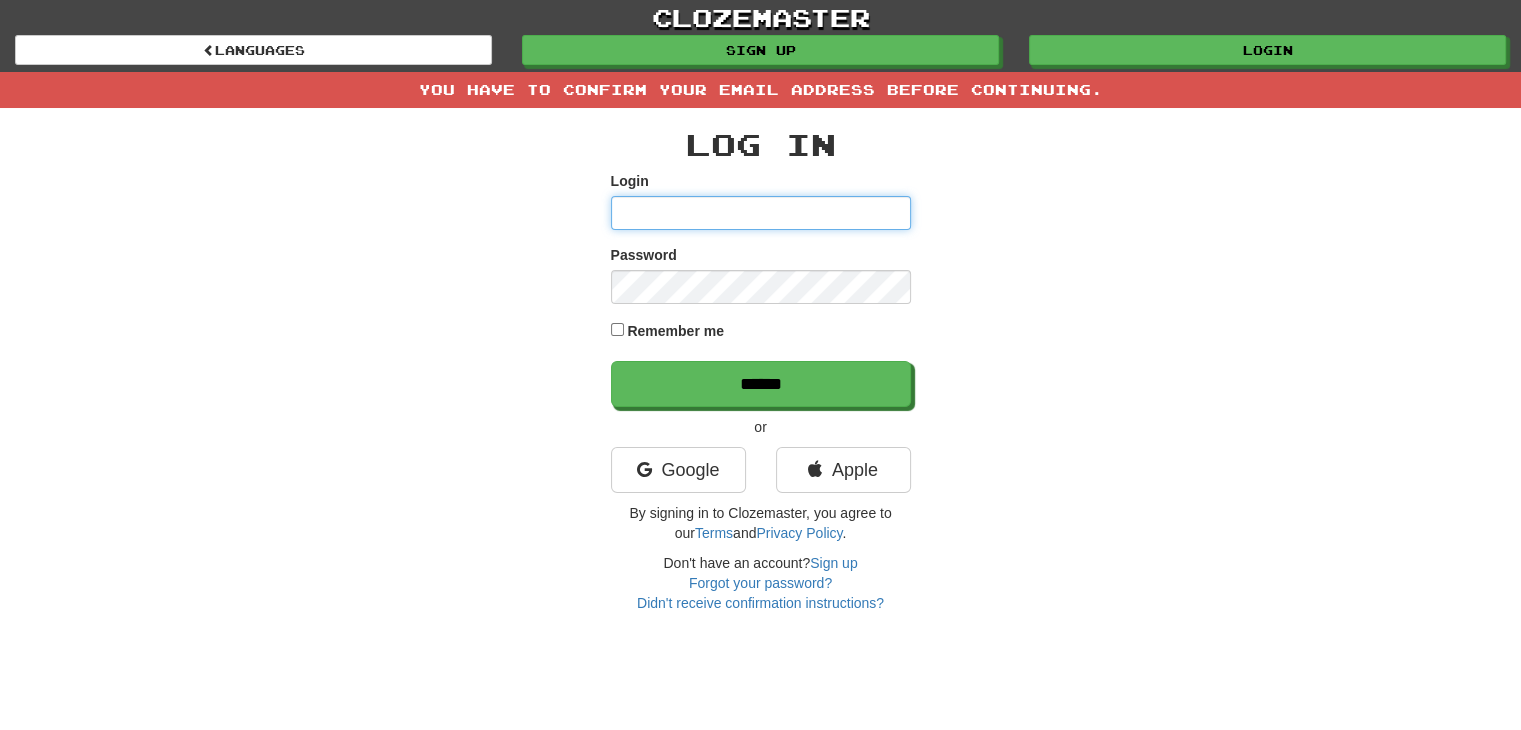 click on "Login" at bounding box center [761, 213] 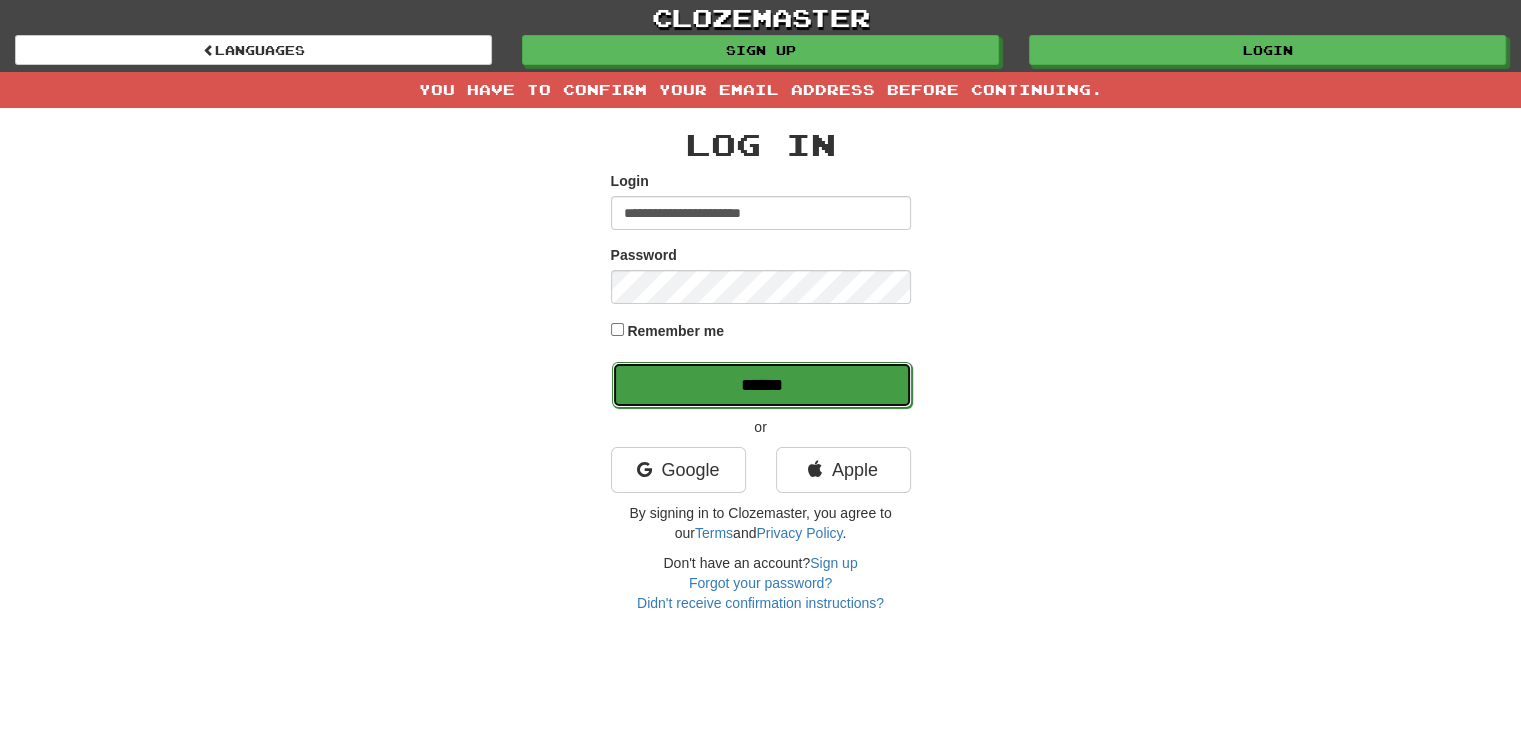 click on "******" at bounding box center [762, 385] 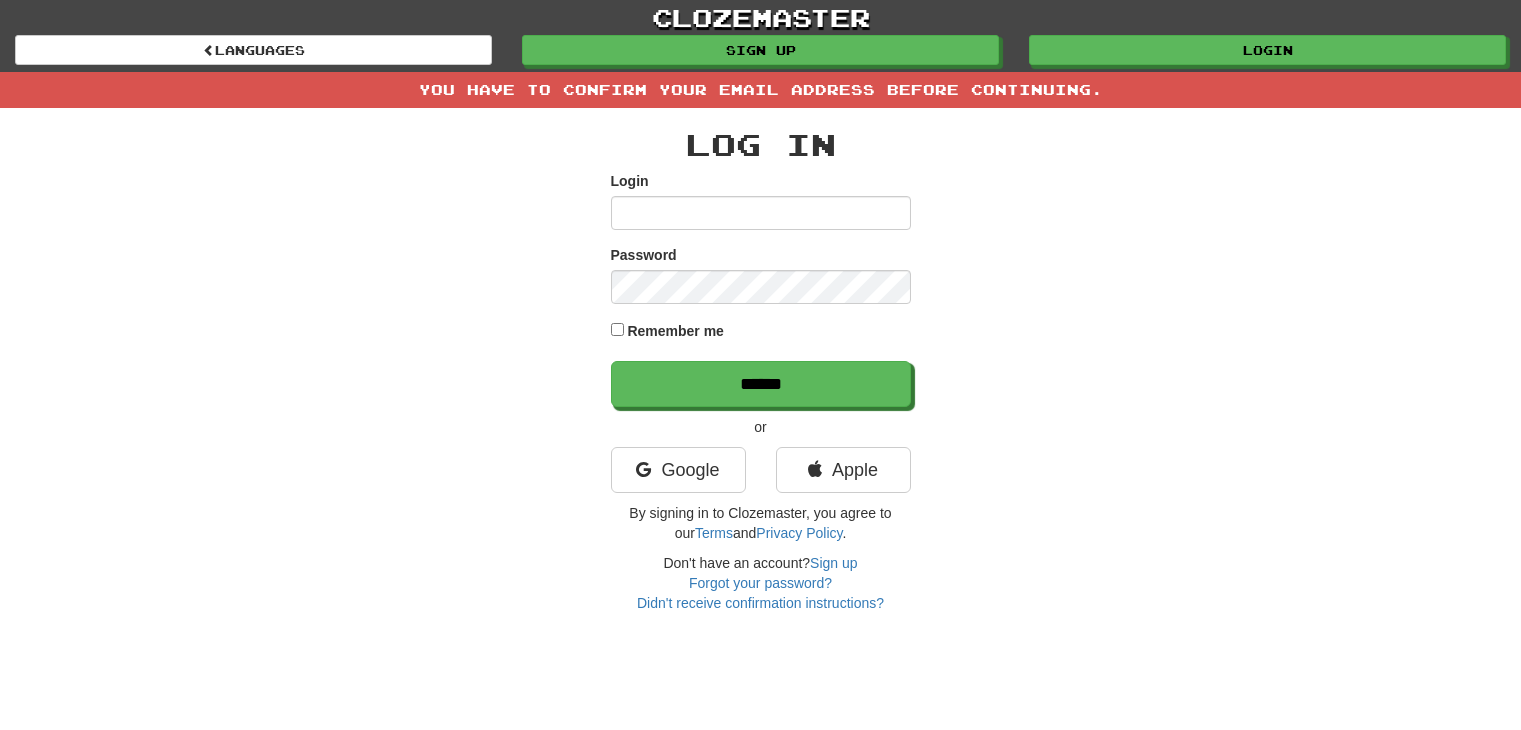 scroll, scrollTop: 0, scrollLeft: 0, axis: both 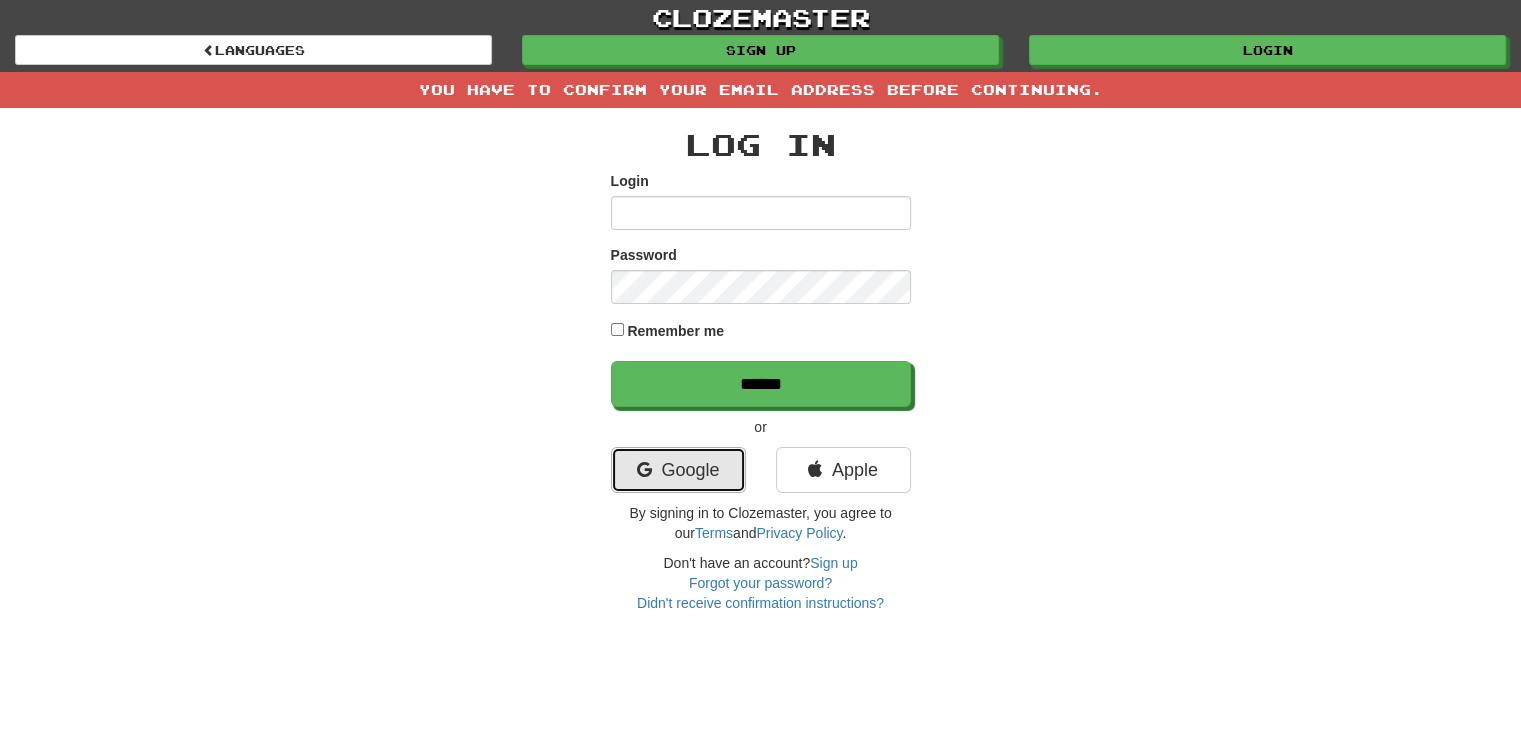 click on "Google" at bounding box center [678, 470] 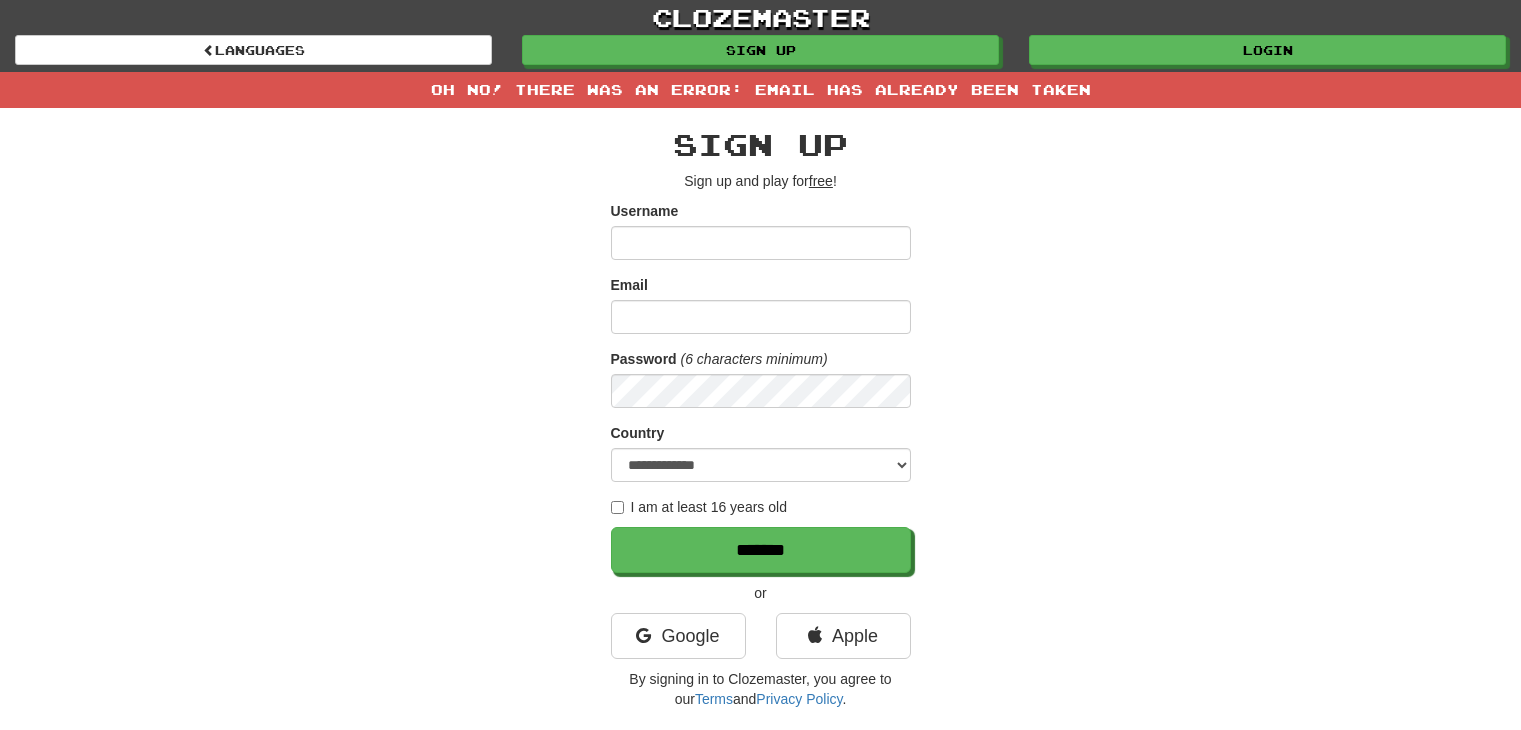 scroll, scrollTop: 0, scrollLeft: 0, axis: both 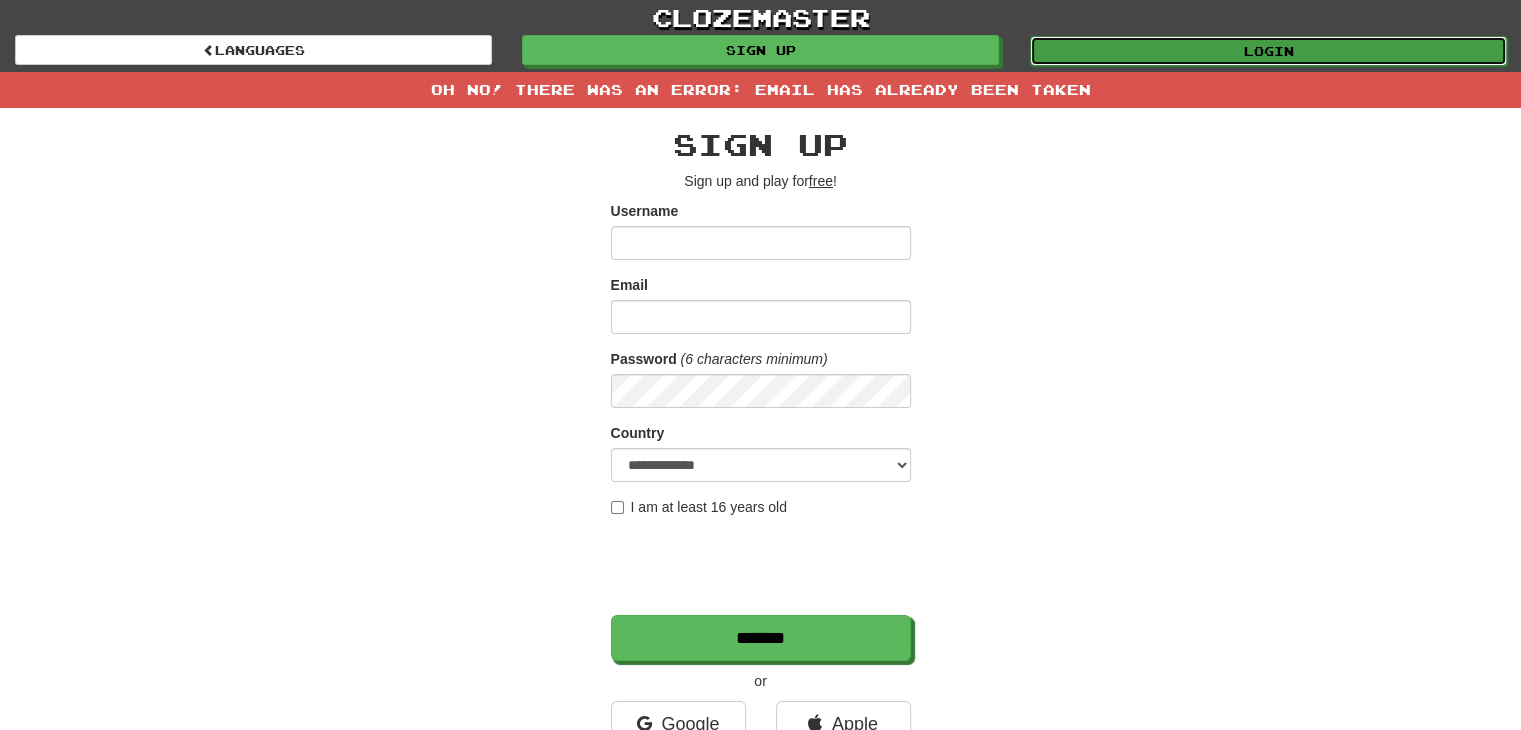 click on "Login" at bounding box center (1268, 51) 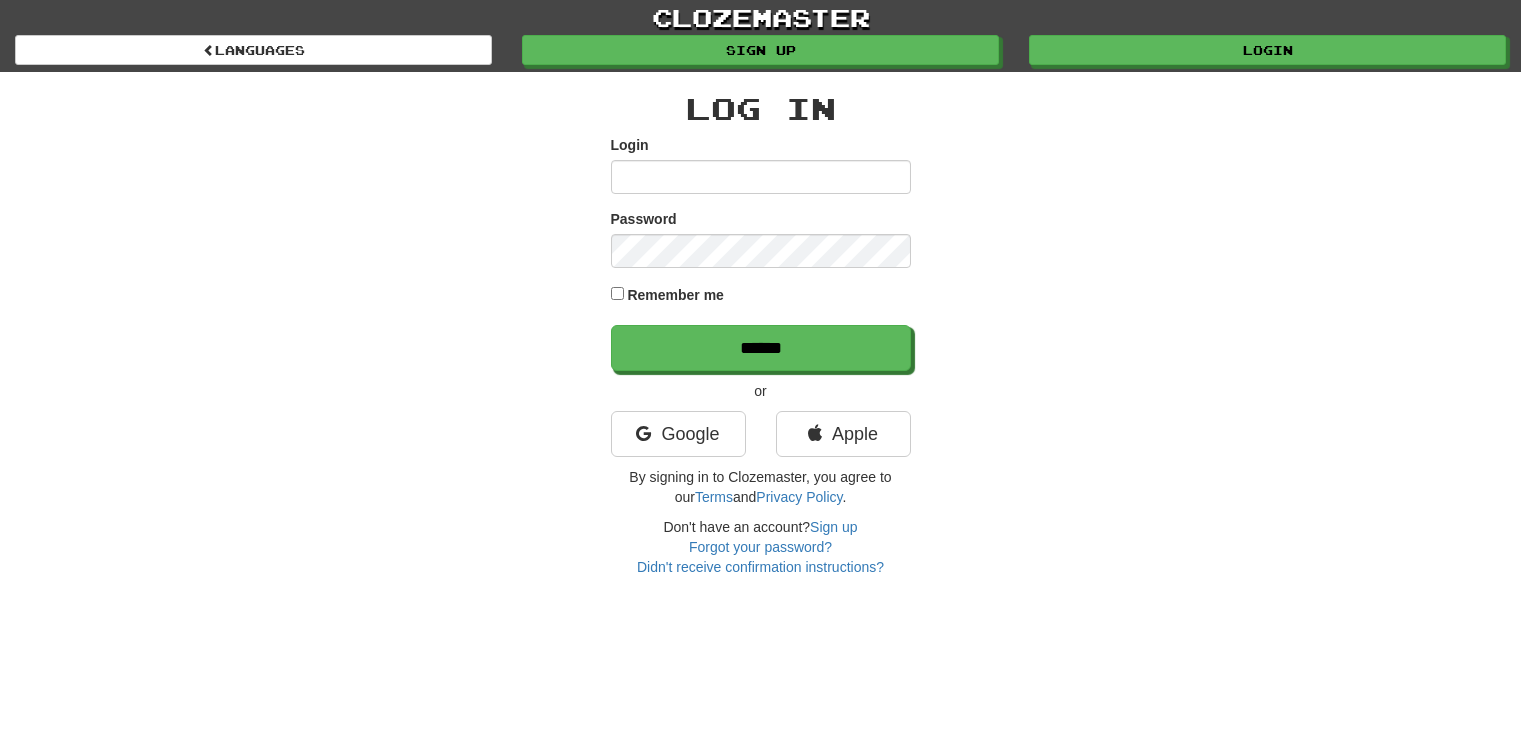 scroll, scrollTop: 0, scrollLeft: 0, axis: both 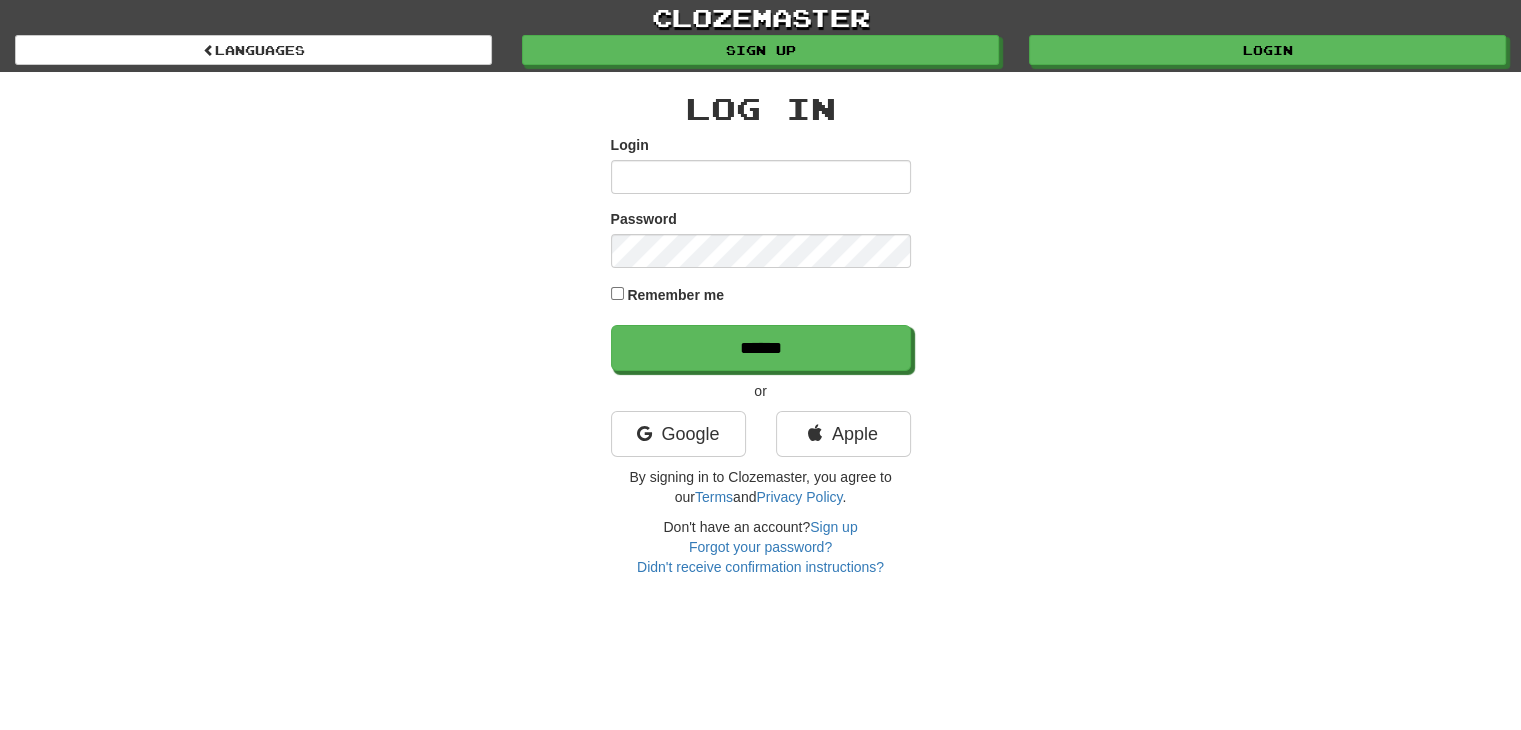 click on "Login" at bounding box center (761, 177) 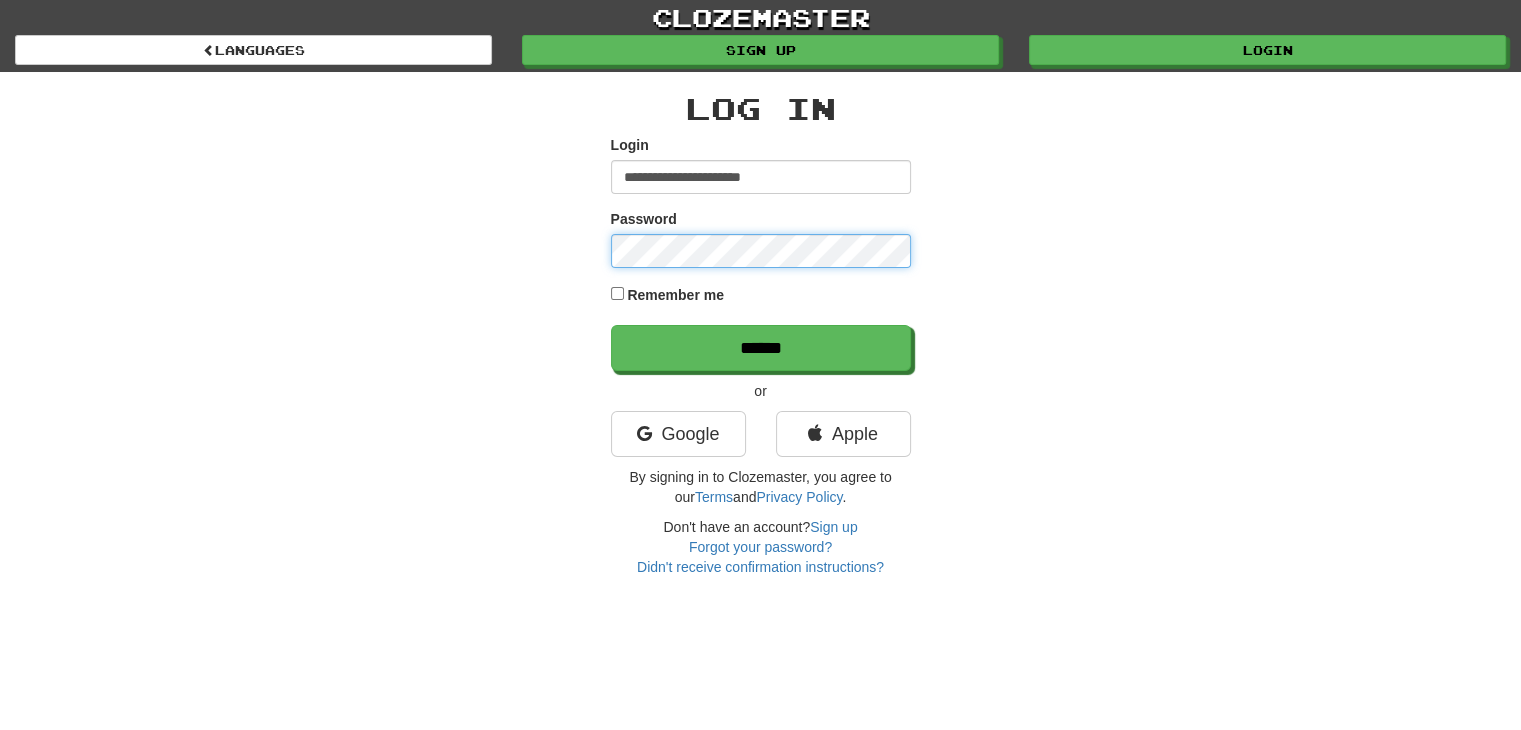 click on "******" at bounding box center [761, 348] 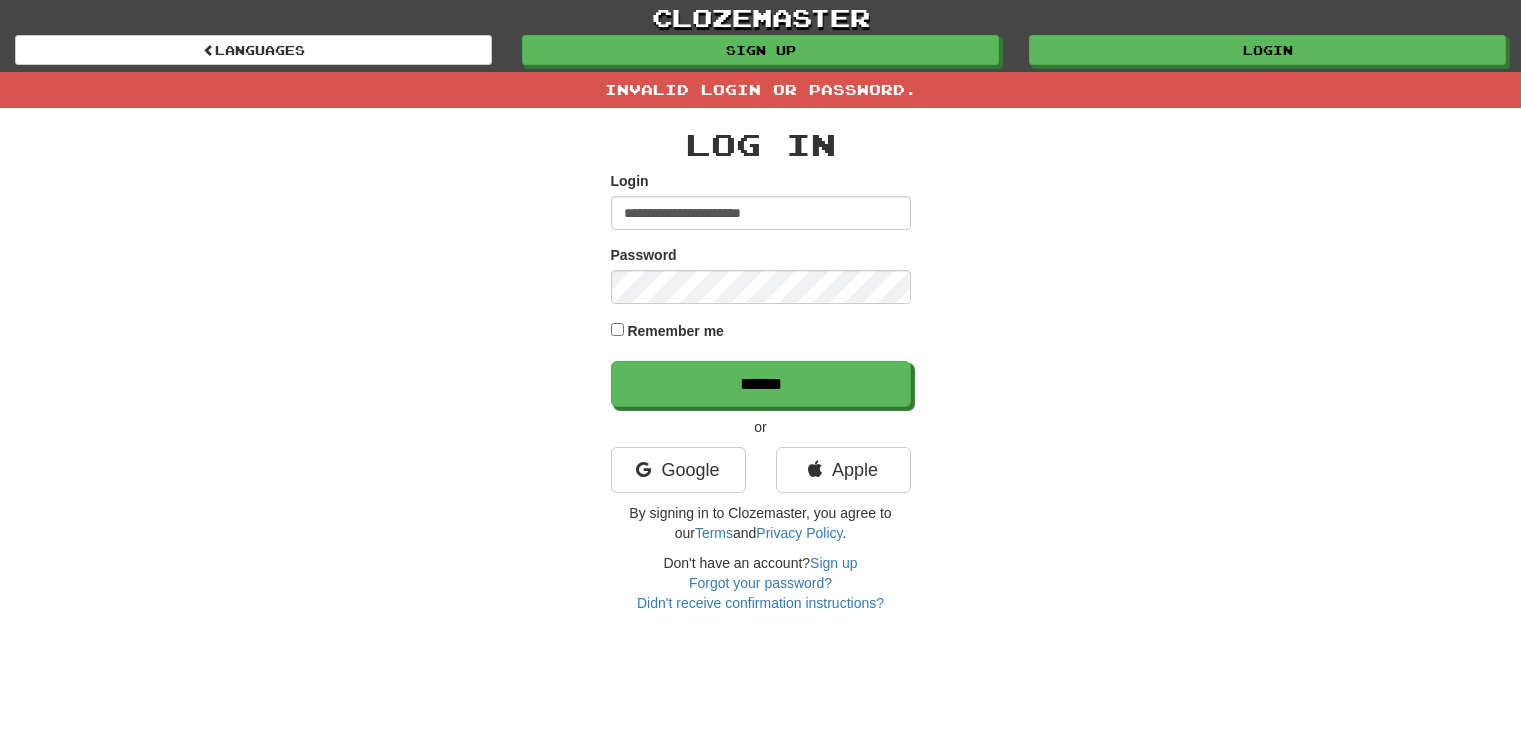 scroll, scrollTop: 0, scrollLeft: 0, axis: both 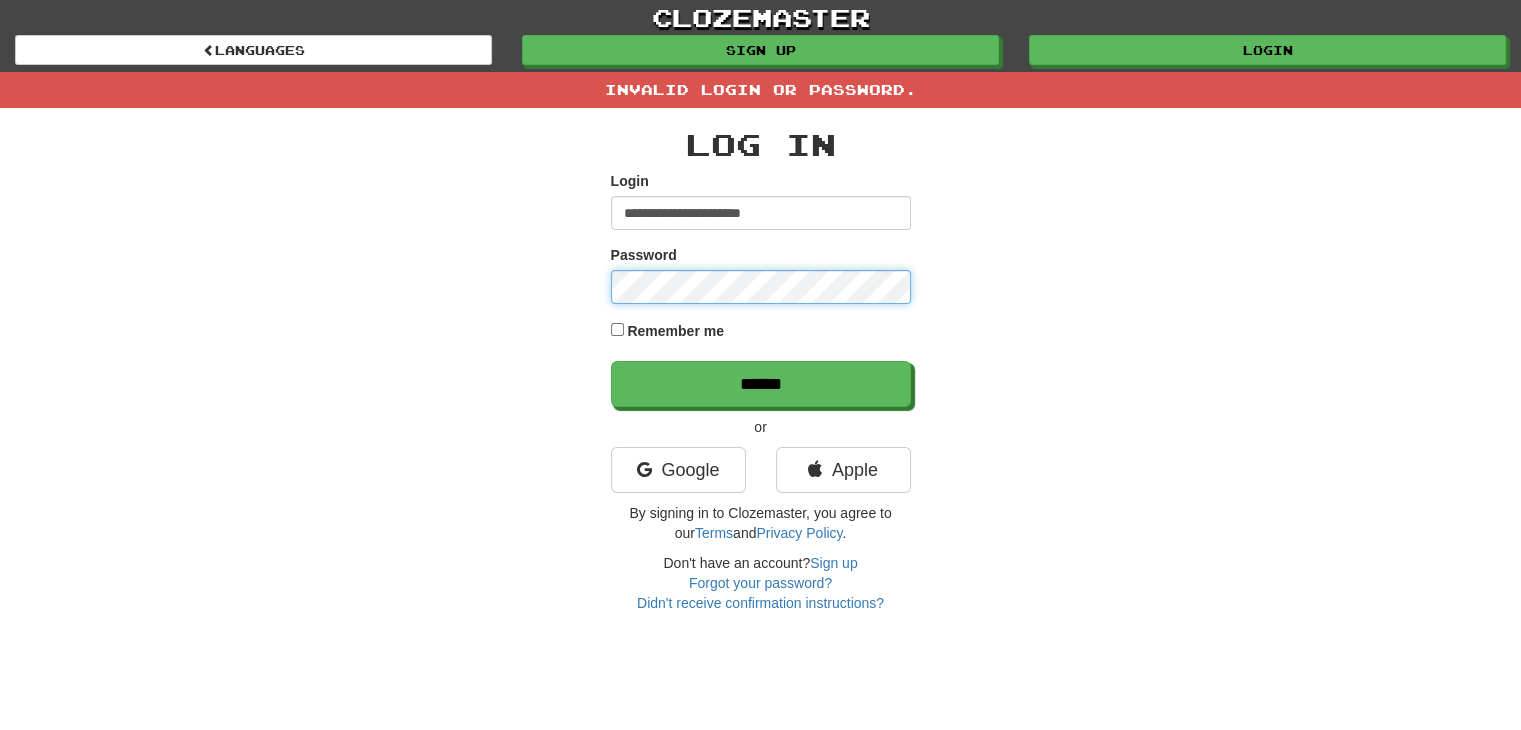 click on "******" at bounding box center [761, 384] 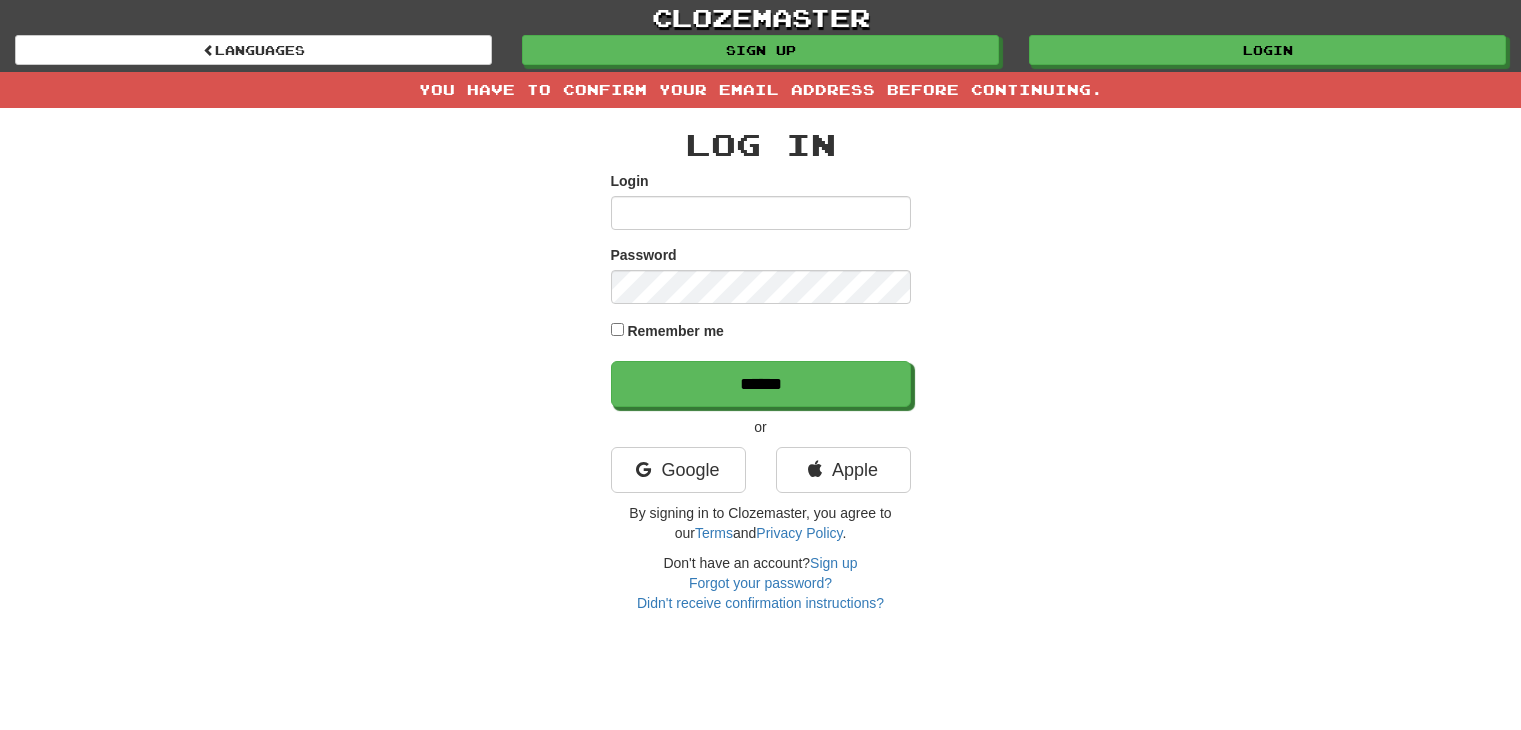 scroll, scrollTop: 0, scrollLeft: 0, axis: both 